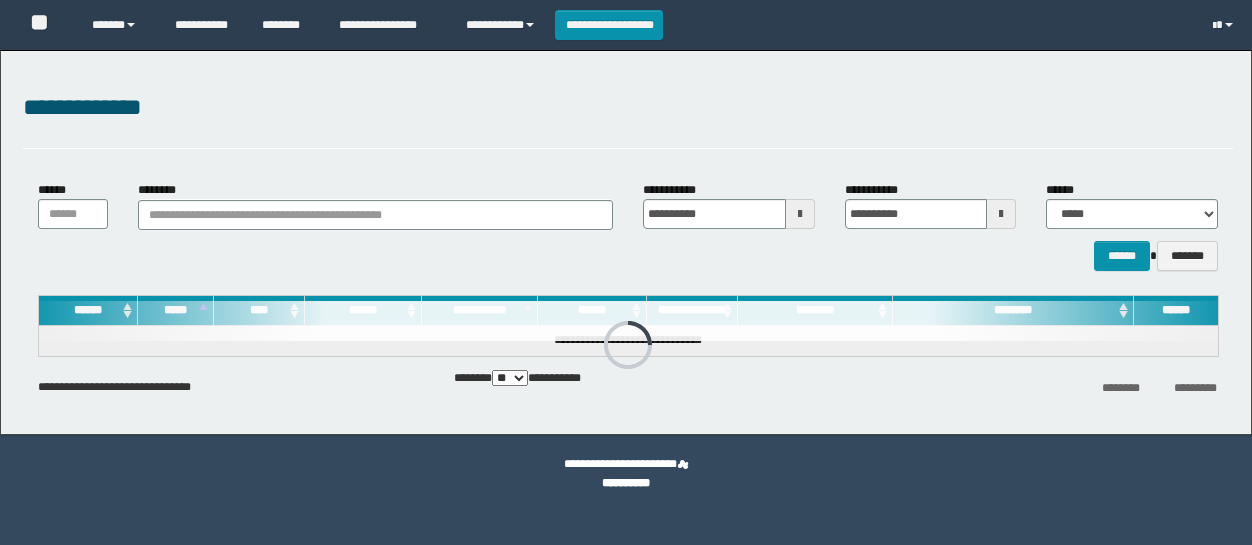 scroll, scrollTop: 0, scrollLeft: 0, axis: both 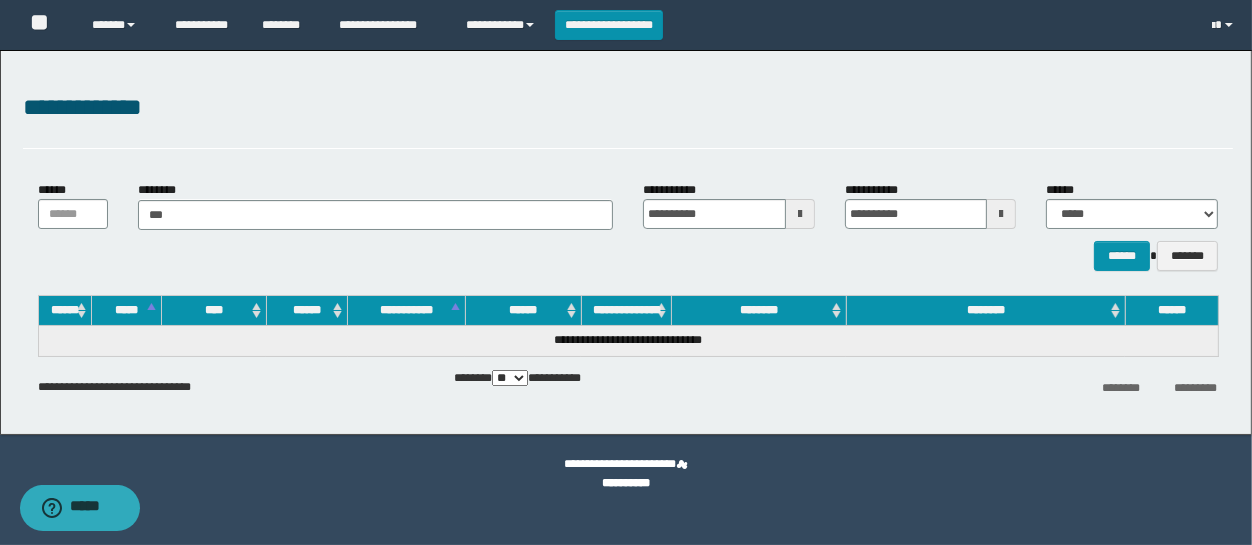 type on "****" 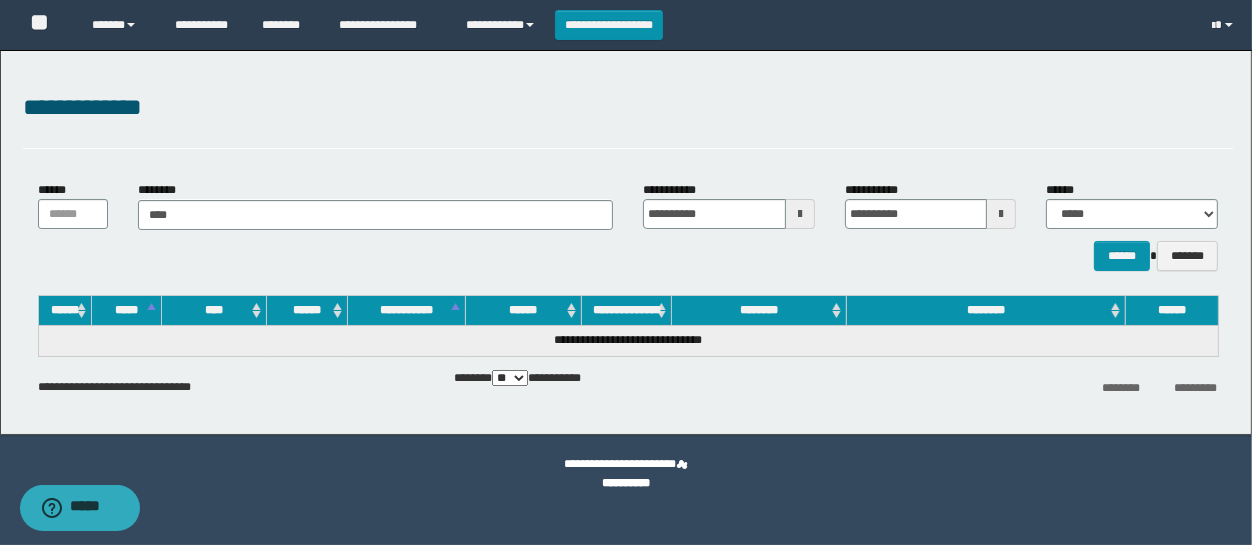 type on "****" 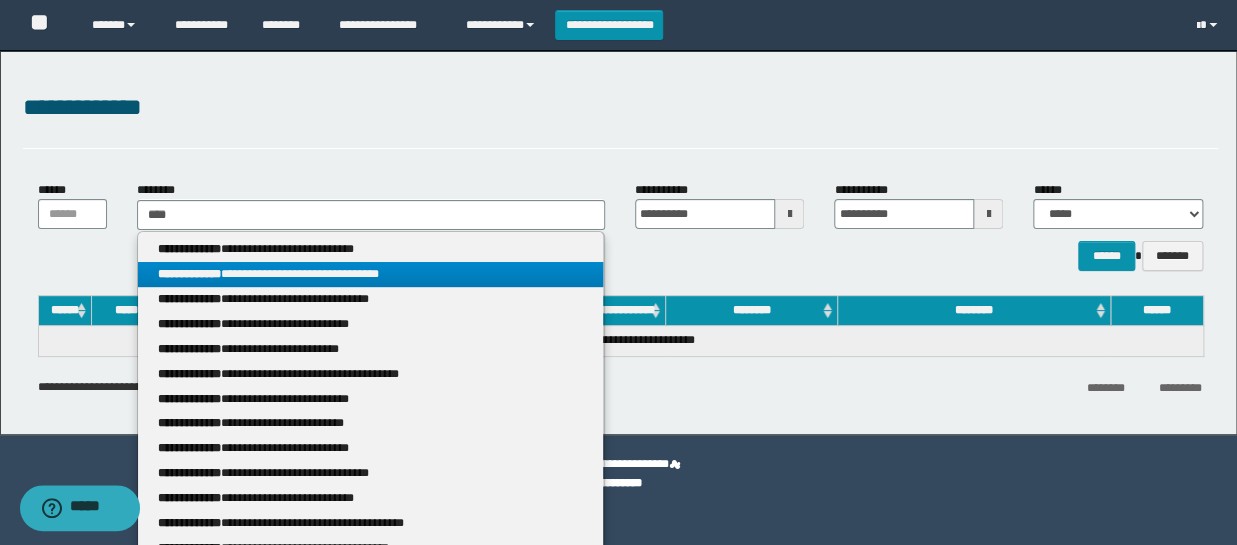 type 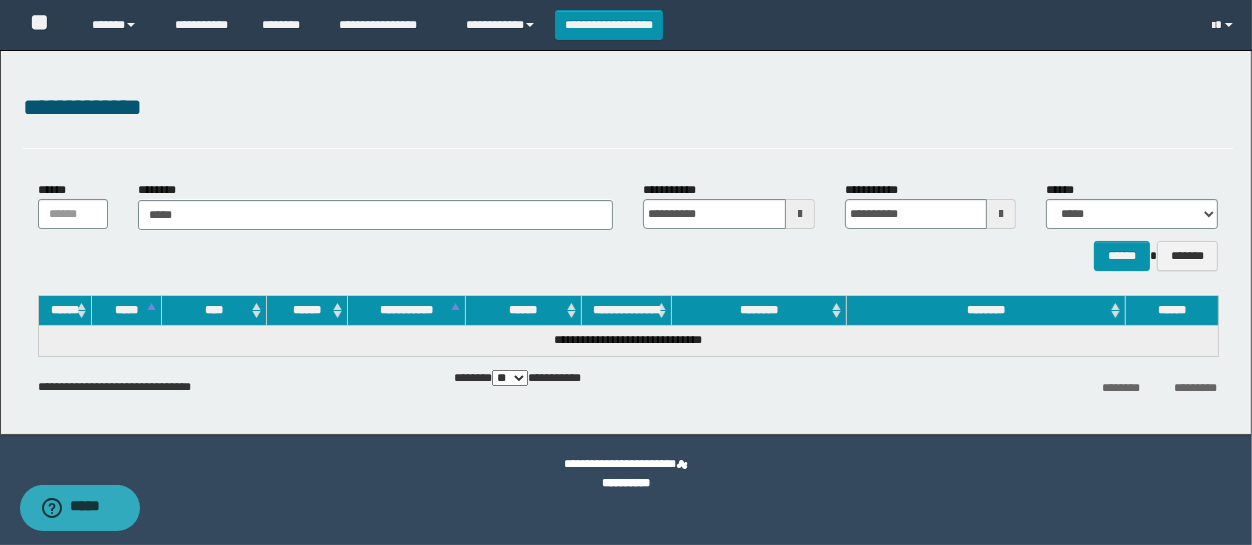 type on "******" 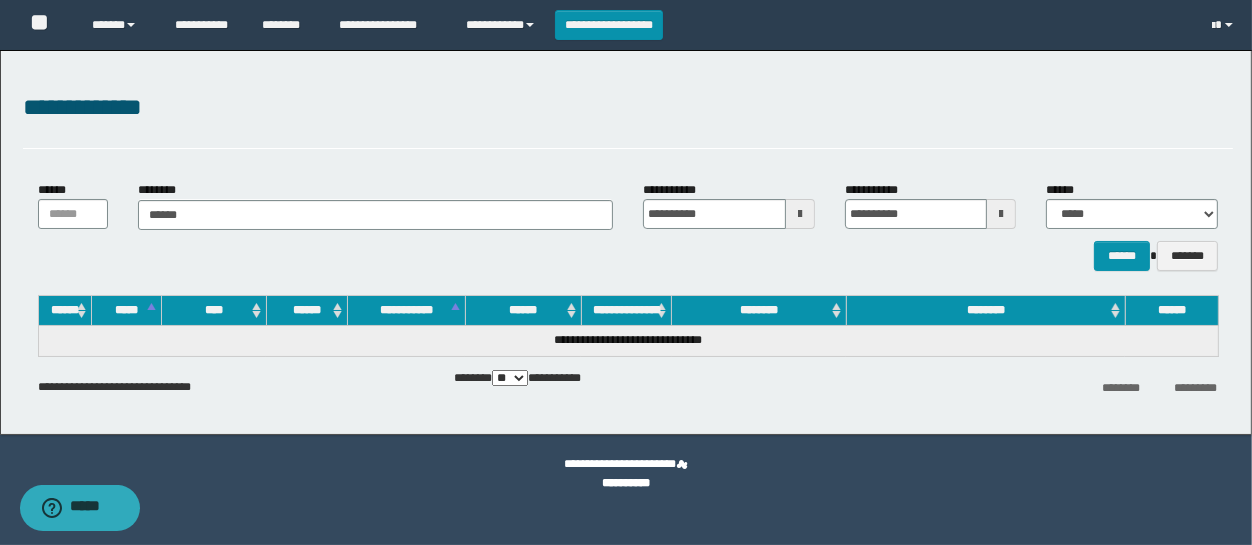 type on "******" 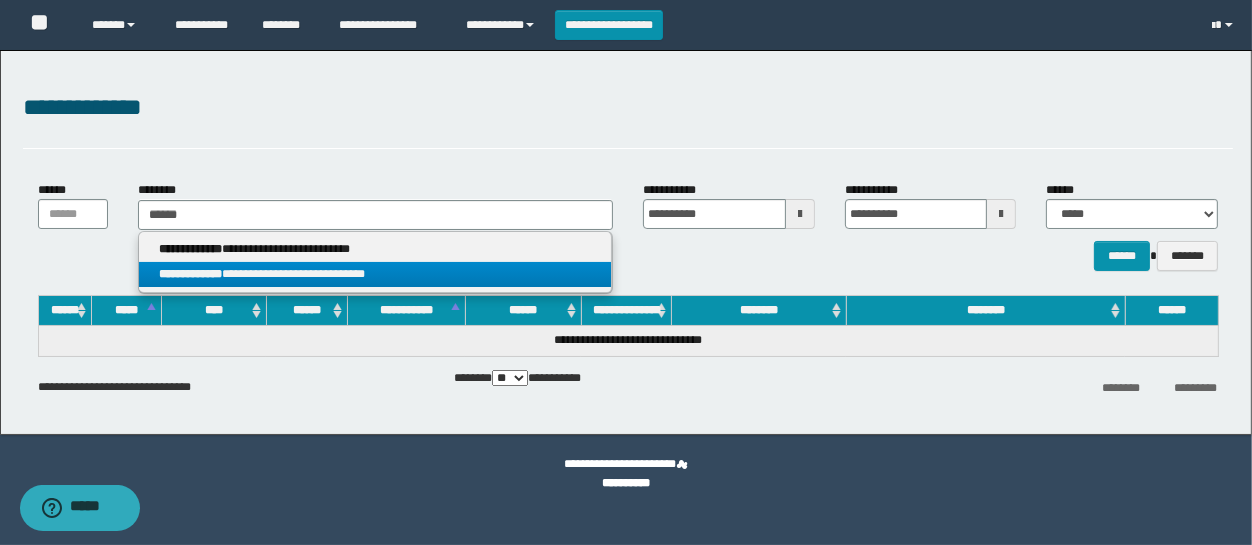 type 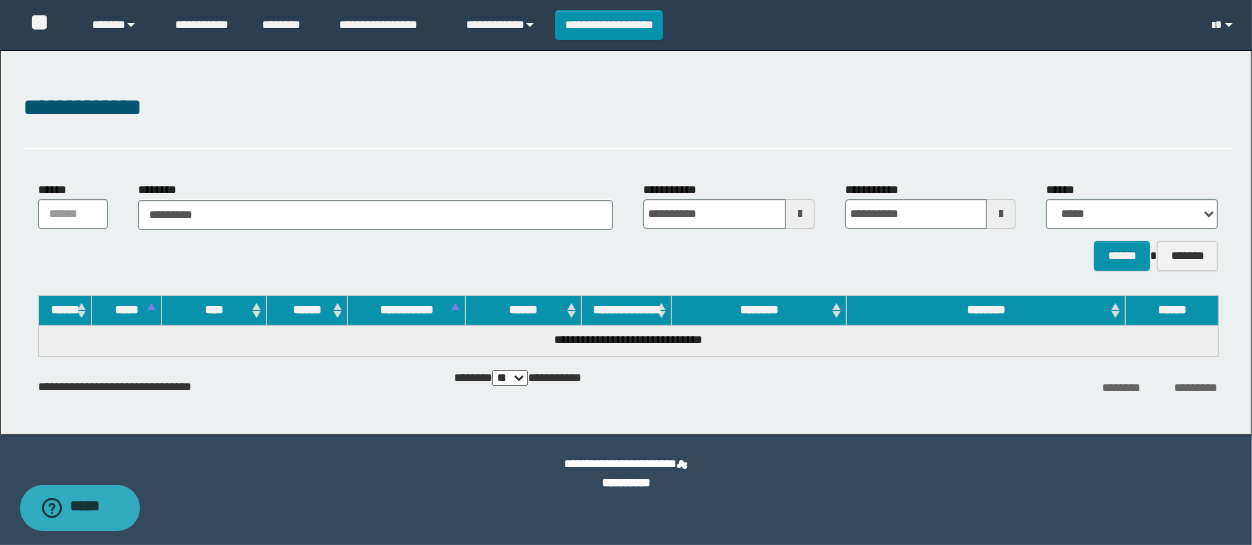 type on "**********" 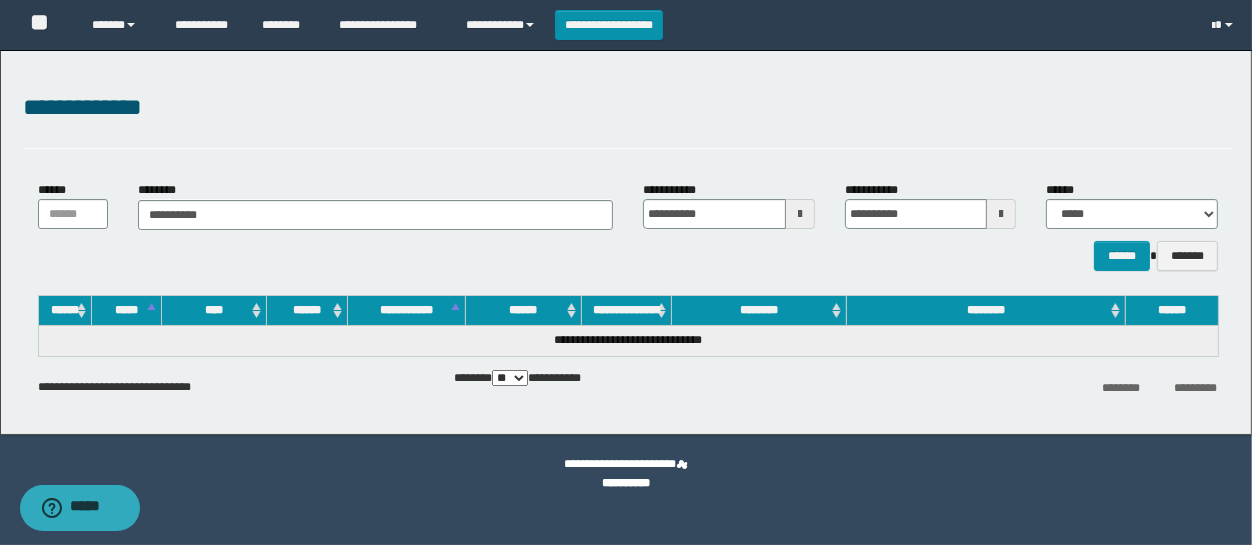type on "**********" 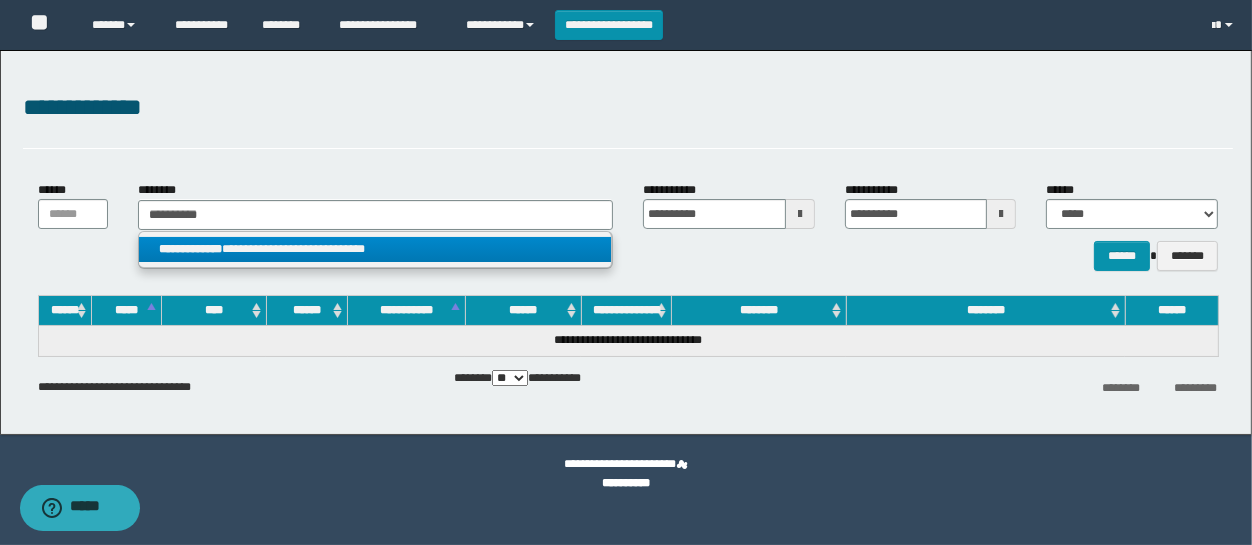 type on "**********" 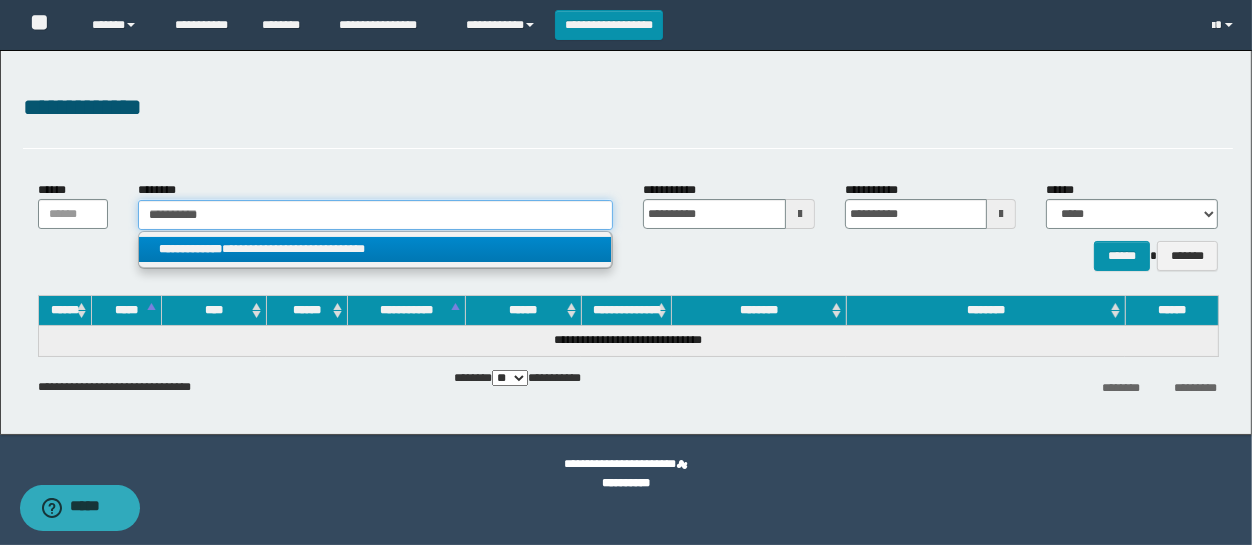 type 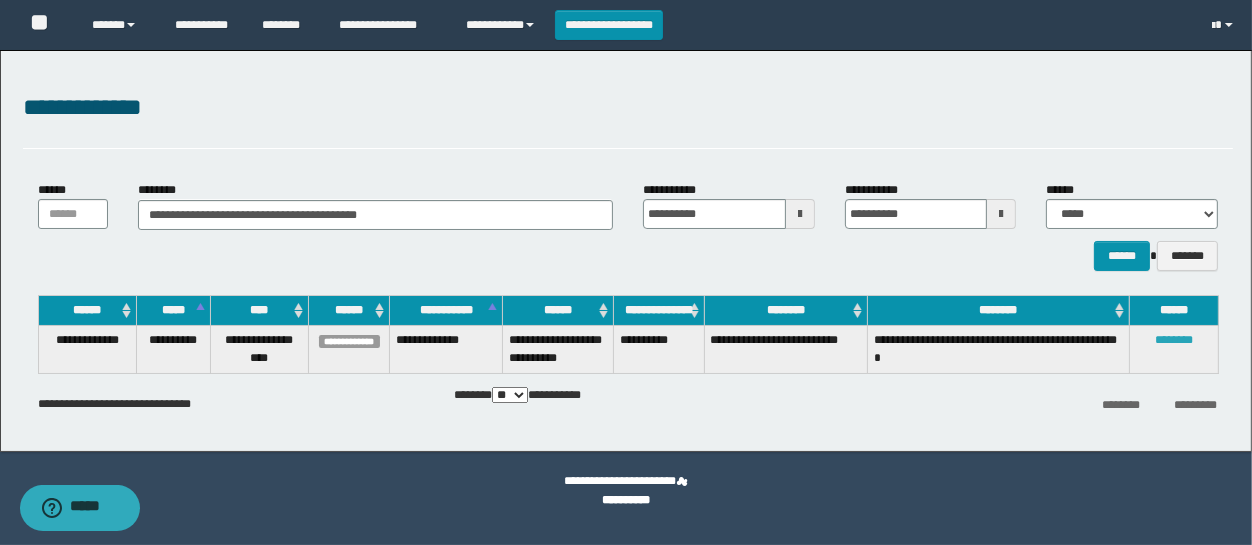 click on "********" at bounding box center [1174, 340] 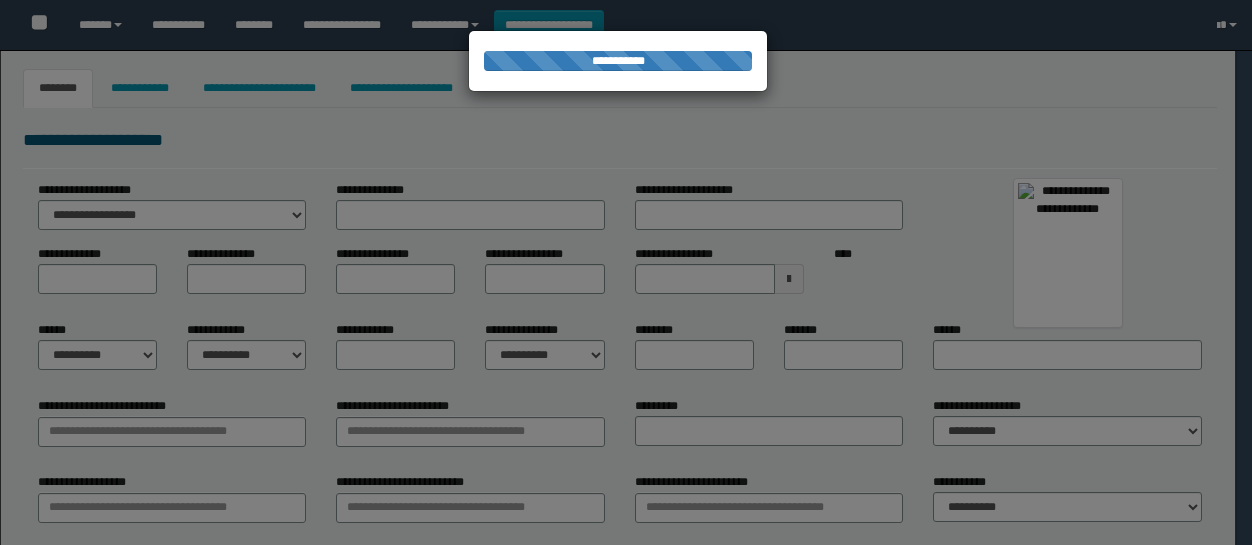 type on "**********" 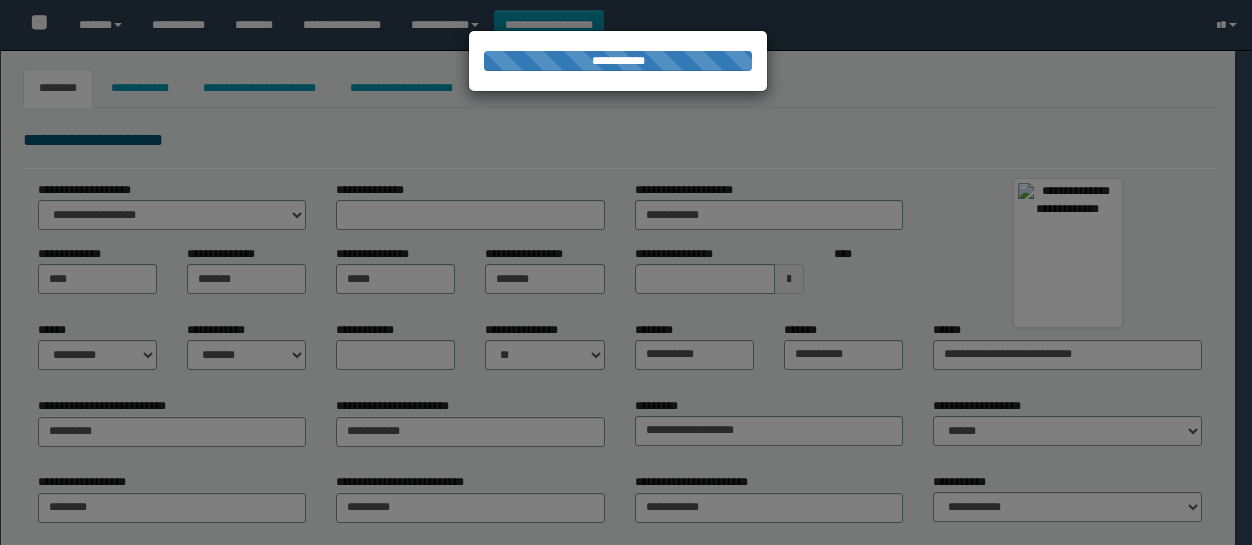 select on "*" 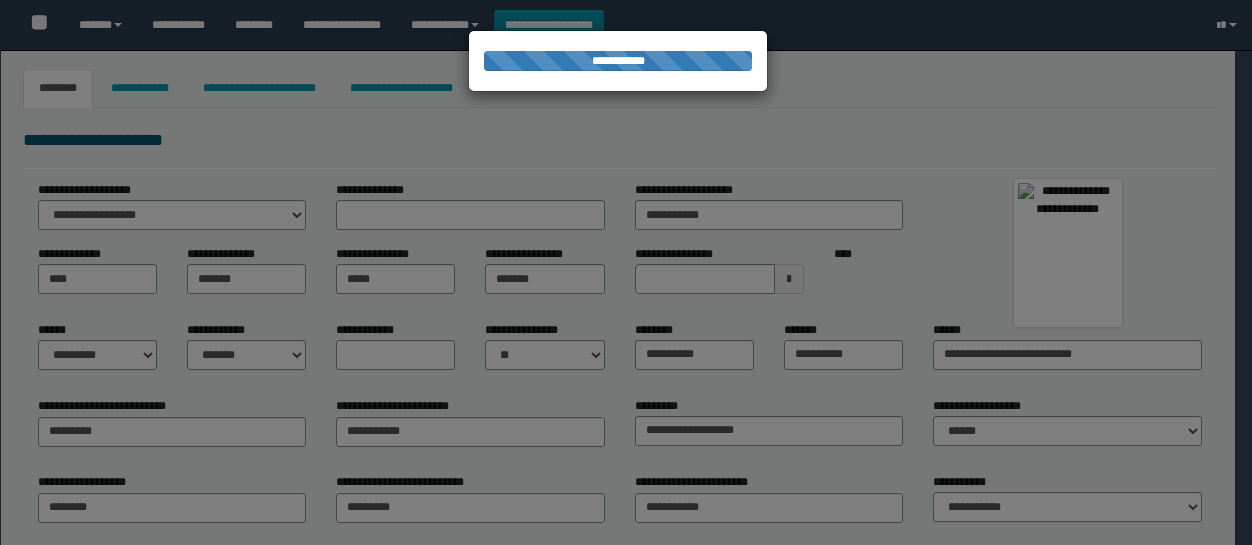 select on "*" 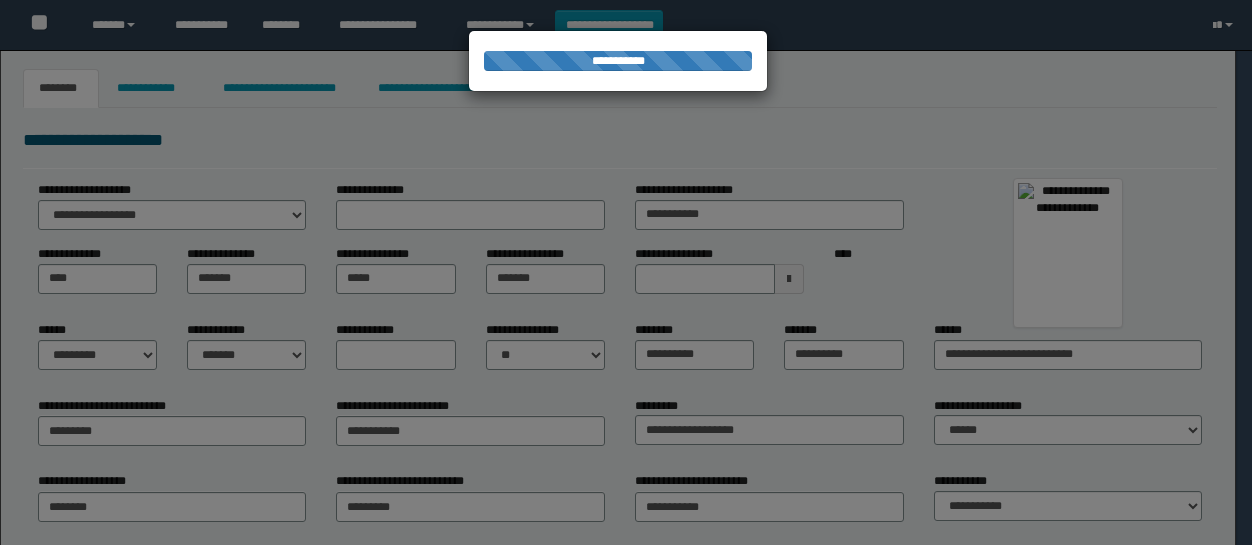 scroll, scrollTop: 0, scrollLeft: 0, axis: both 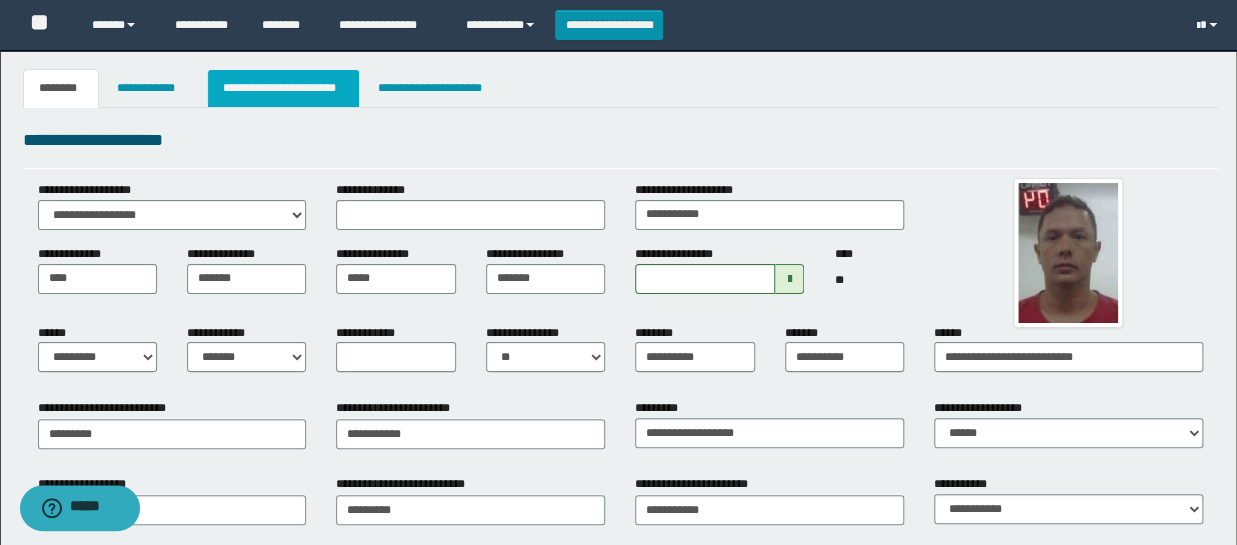 click on "**********" at bounding box center (284, 88) 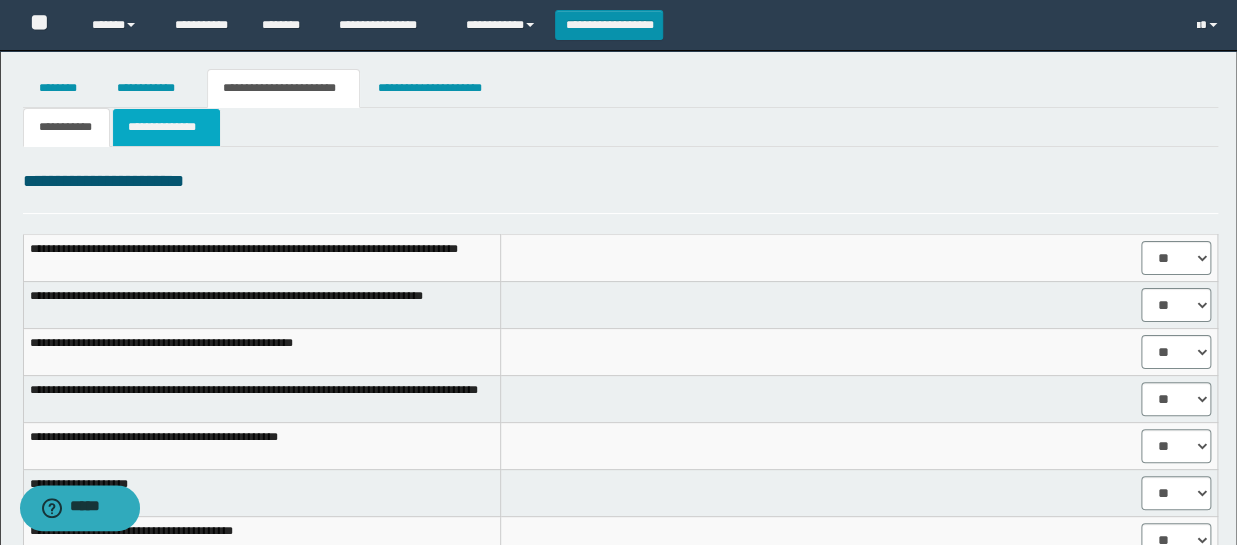 click on "**********" at bounding box center (166, 127) 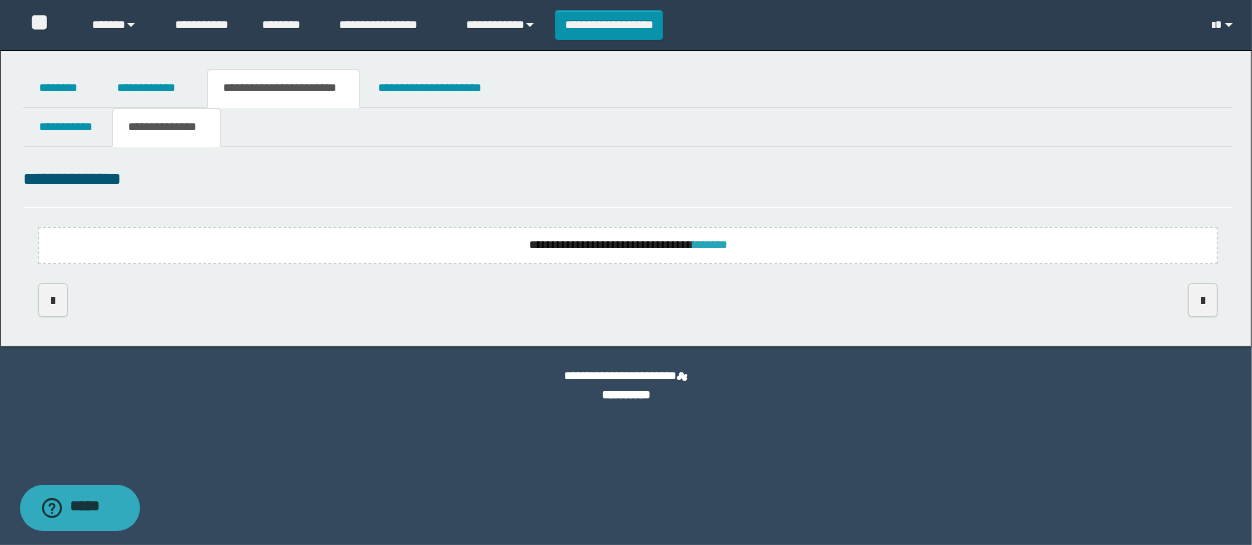click on "*******" at bounding box center [710, 245] 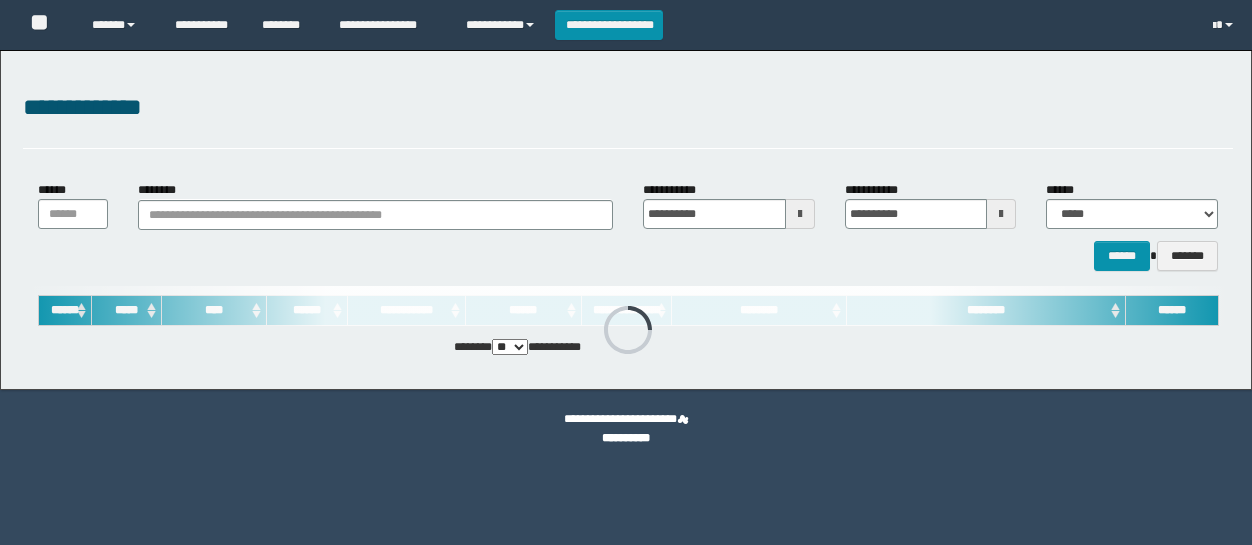 scroll, scrollTop: 0, scrollLeft: 0, axis: both 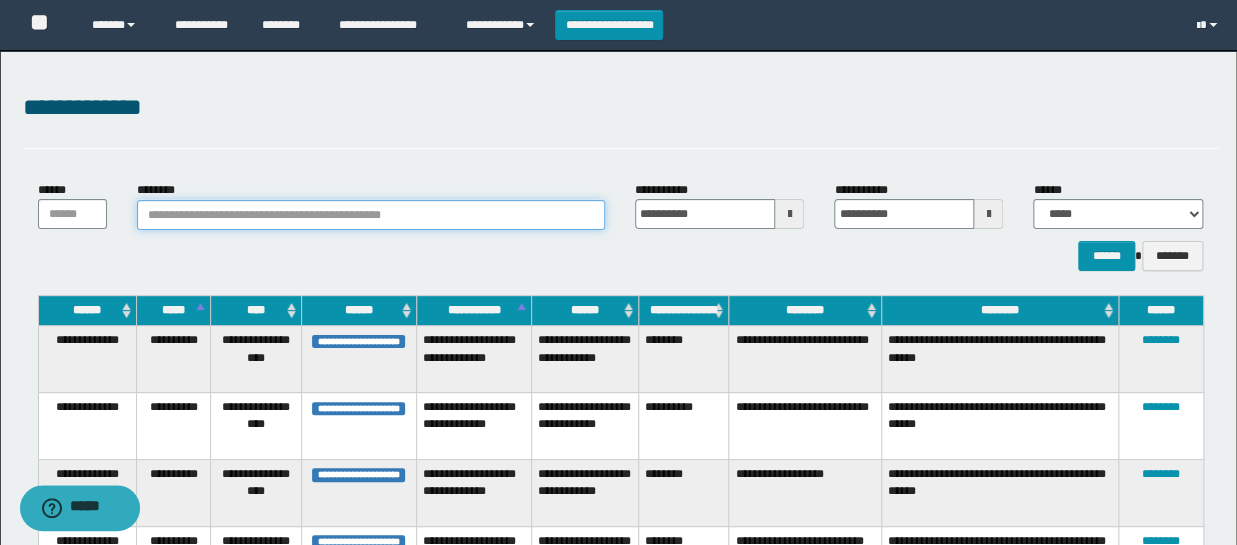 click on "********" at bounding box center [371, 215] 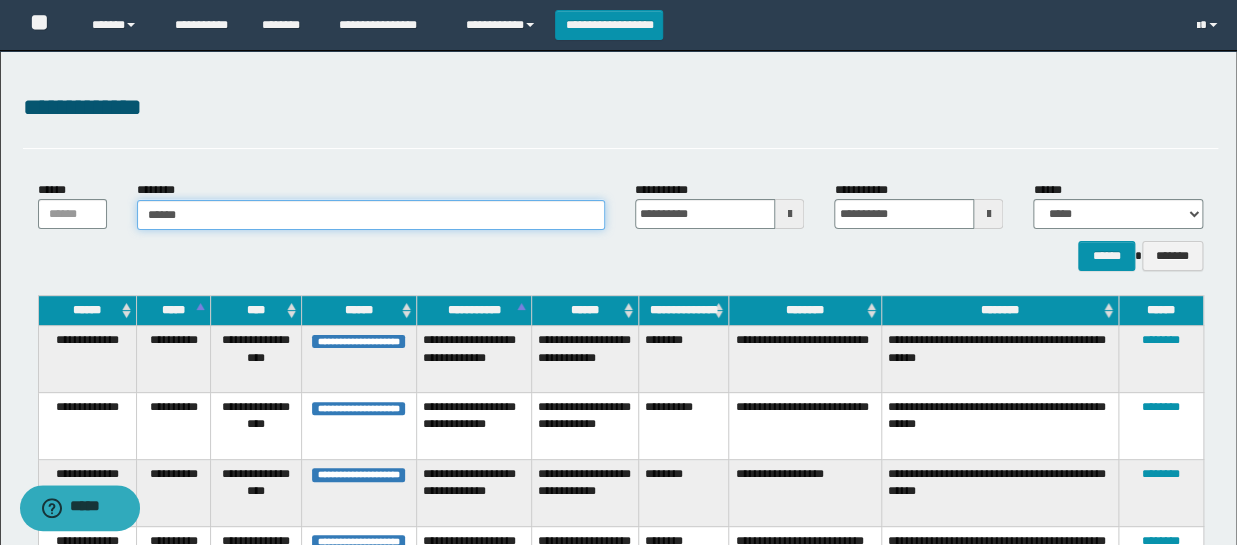 type on "*******" 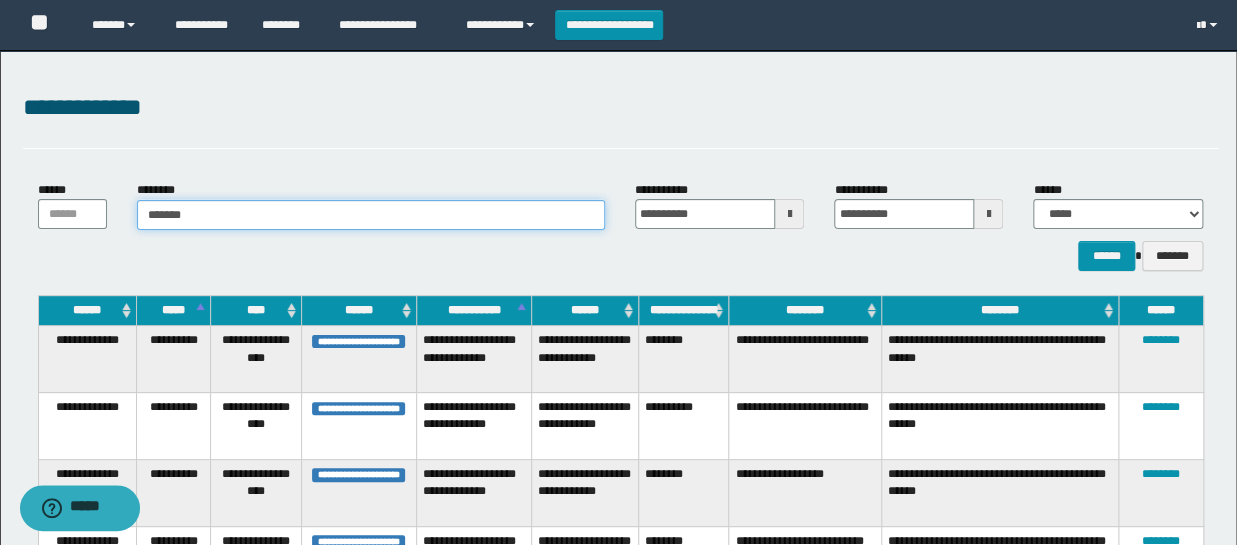 type on "*******" 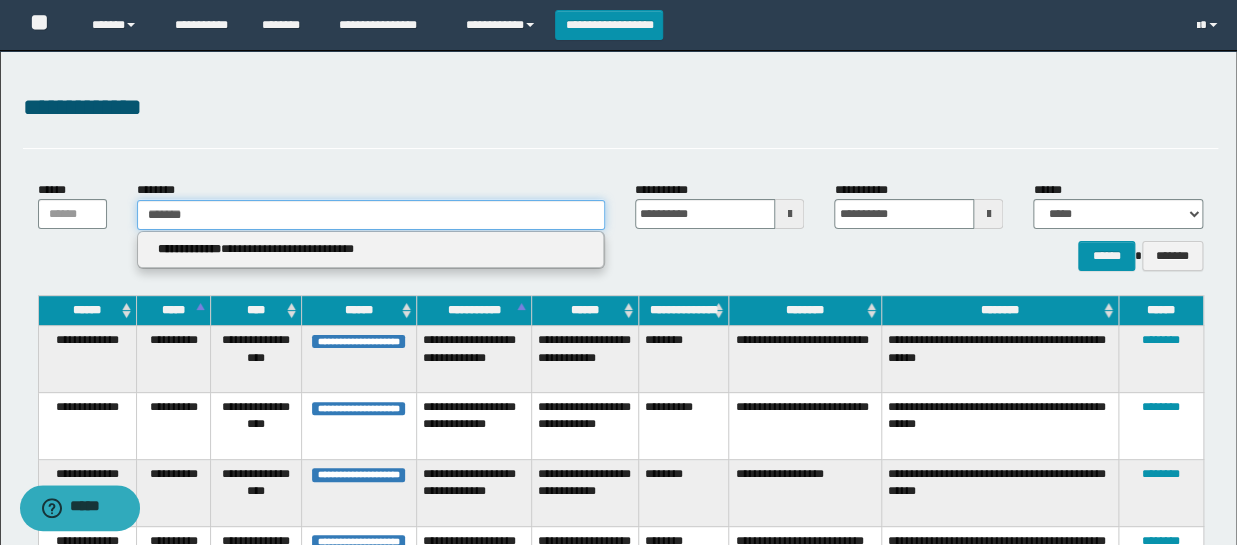 type 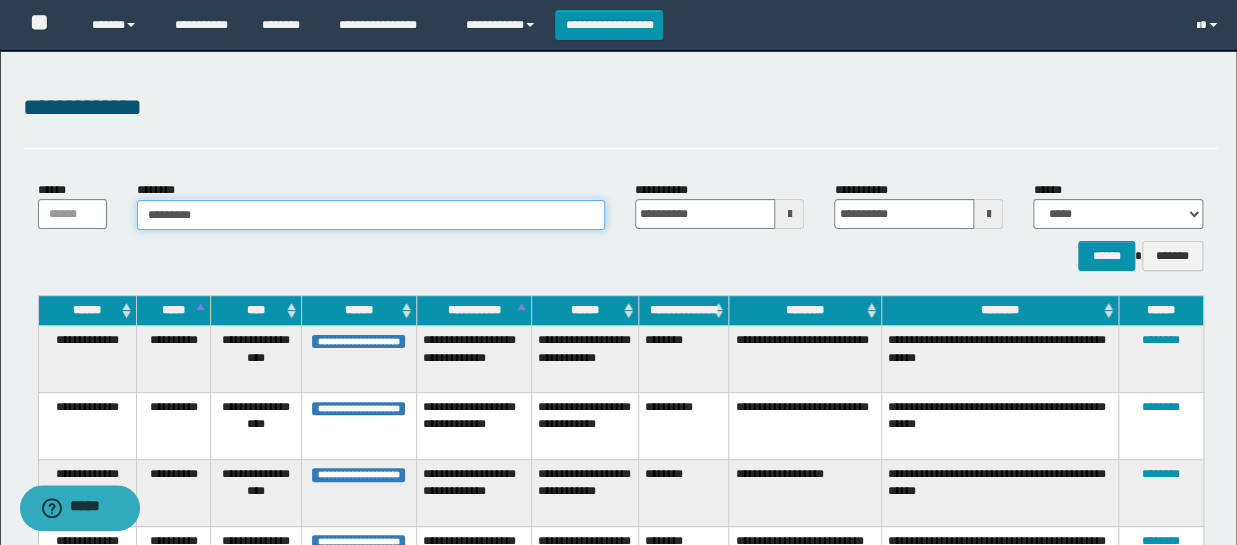 type on "**********" 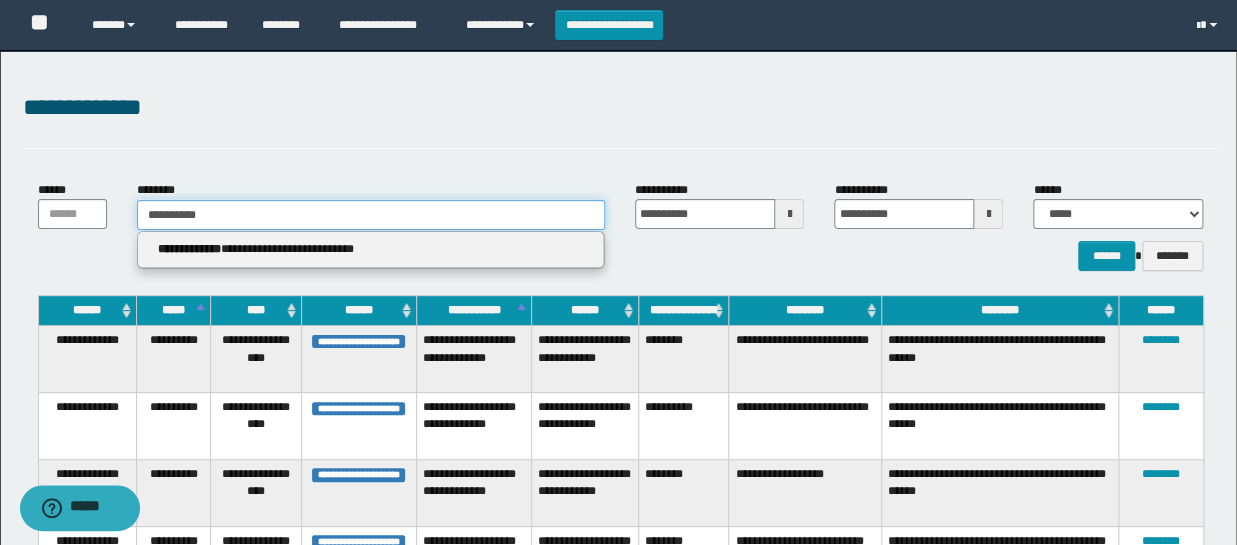 type on "**********" 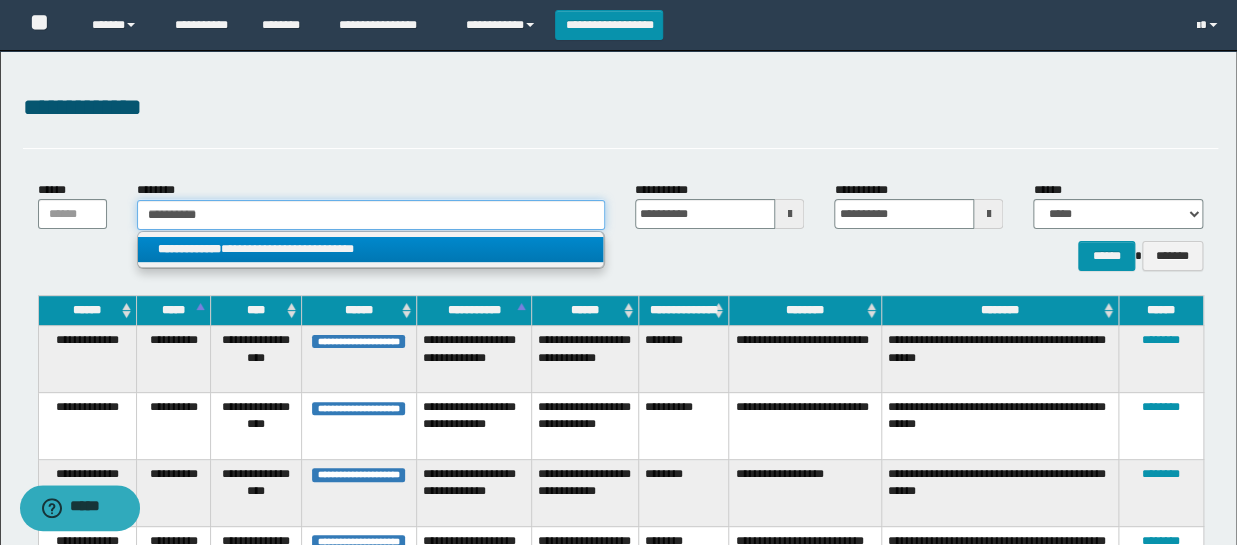 type on "**********" 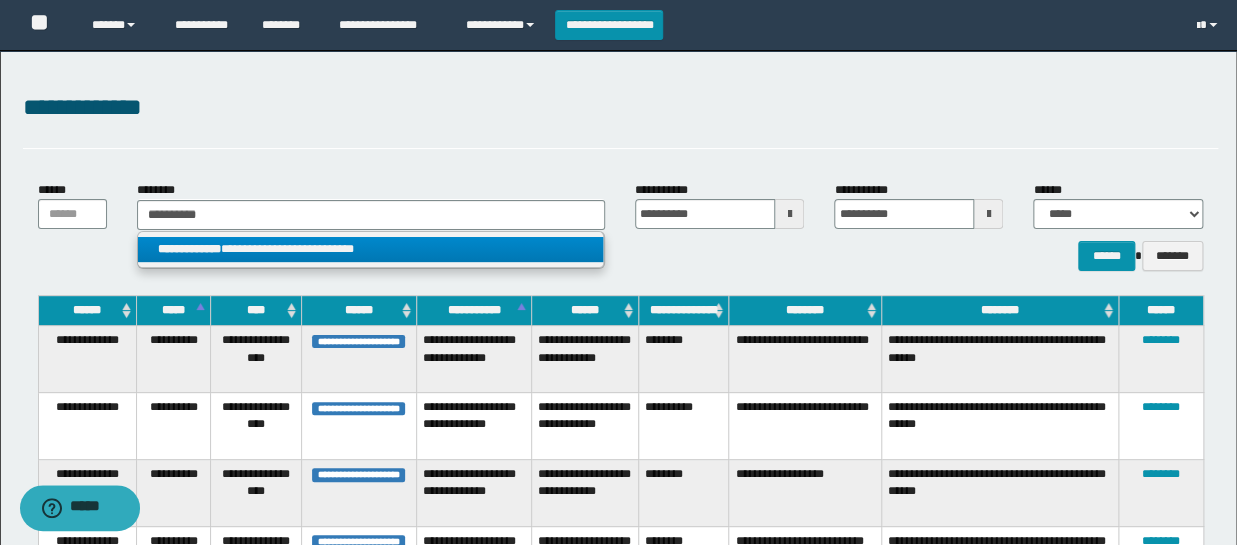 click on "**********" at bounding box center (189, 249) 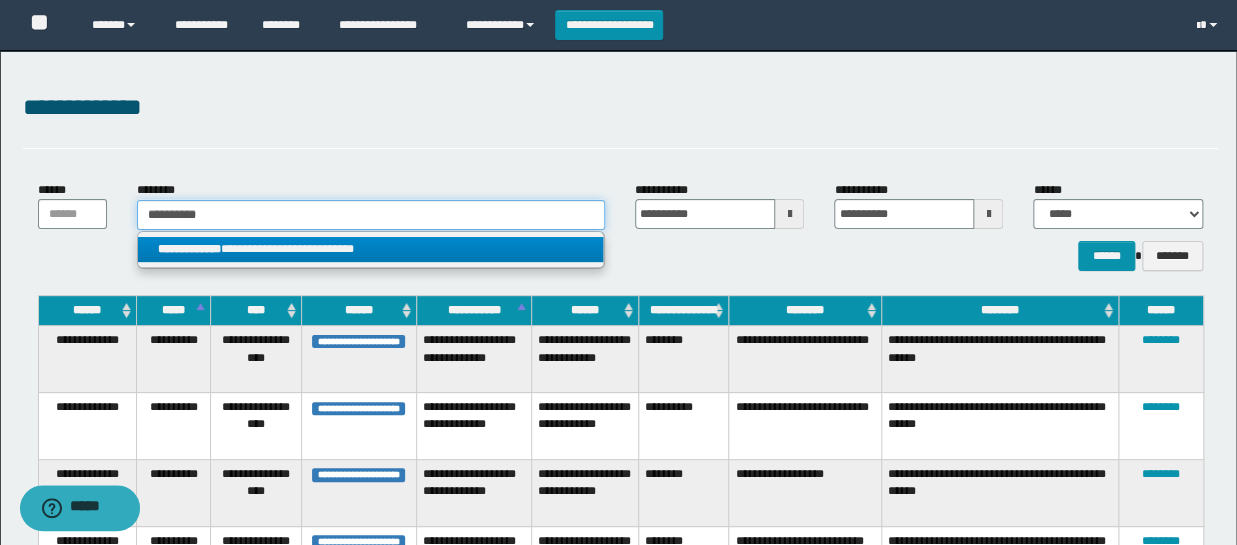 type 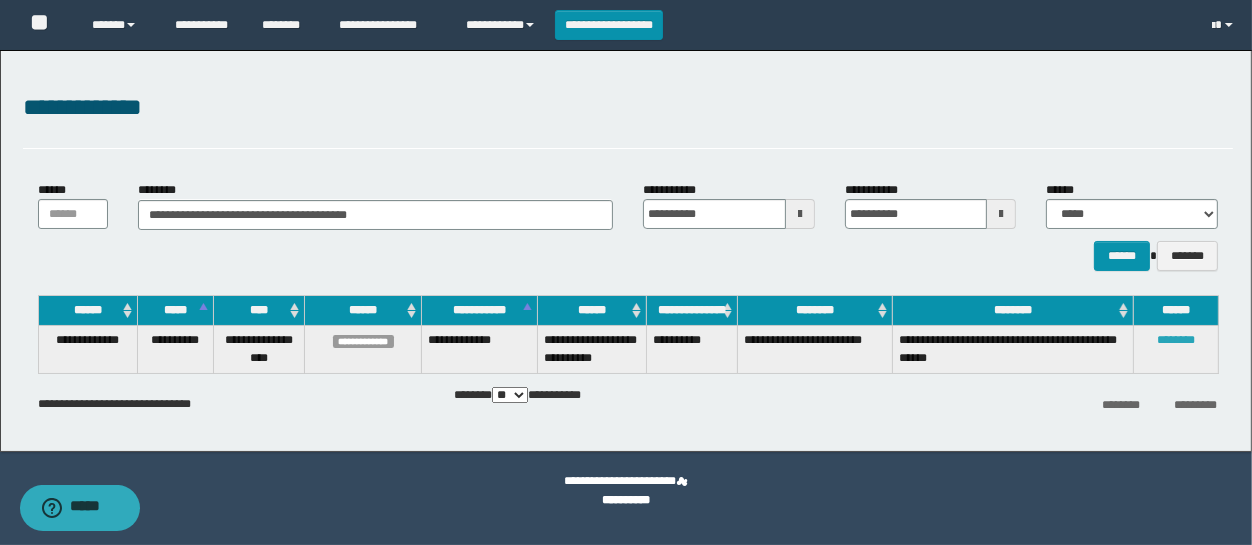 click on "********" at bounding box center [1176, 340] 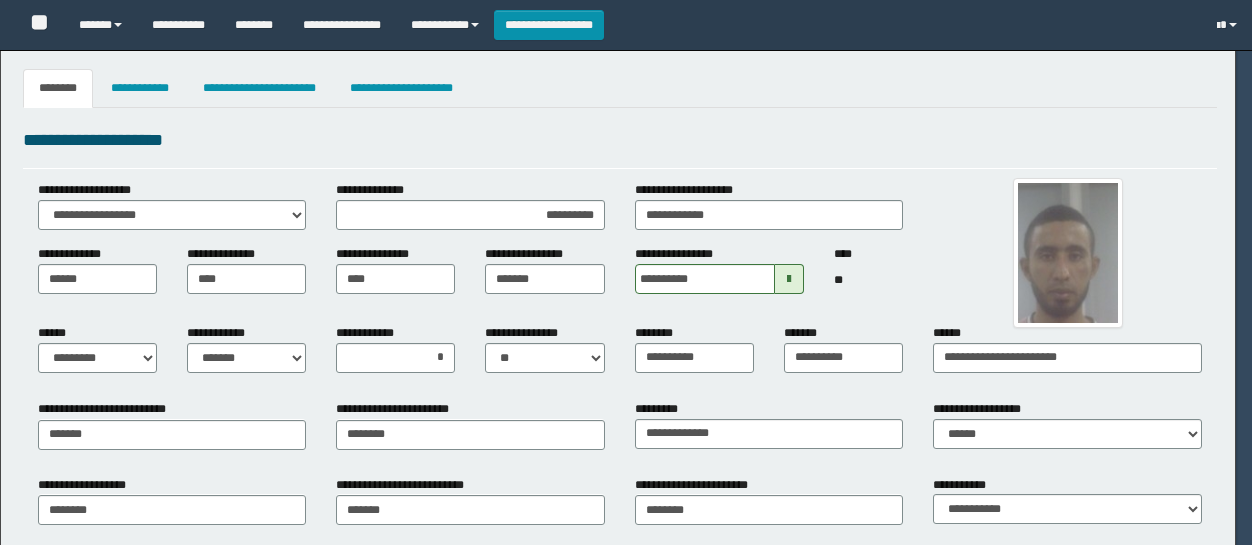 select on "*" 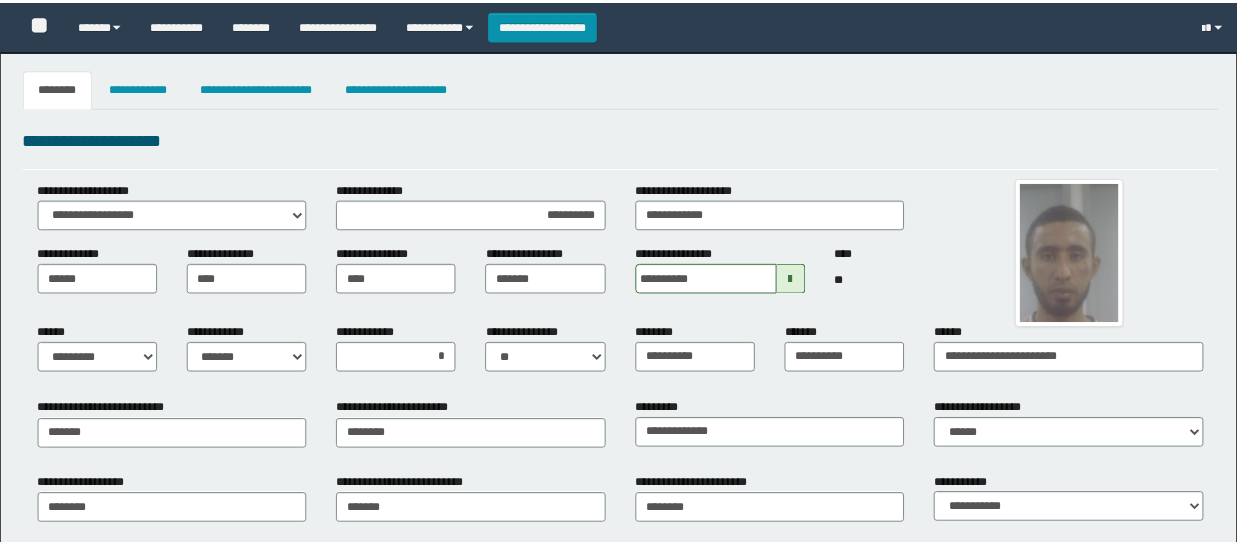 scroll, scrollTop: 0, scrollLeft: 0, axis: both 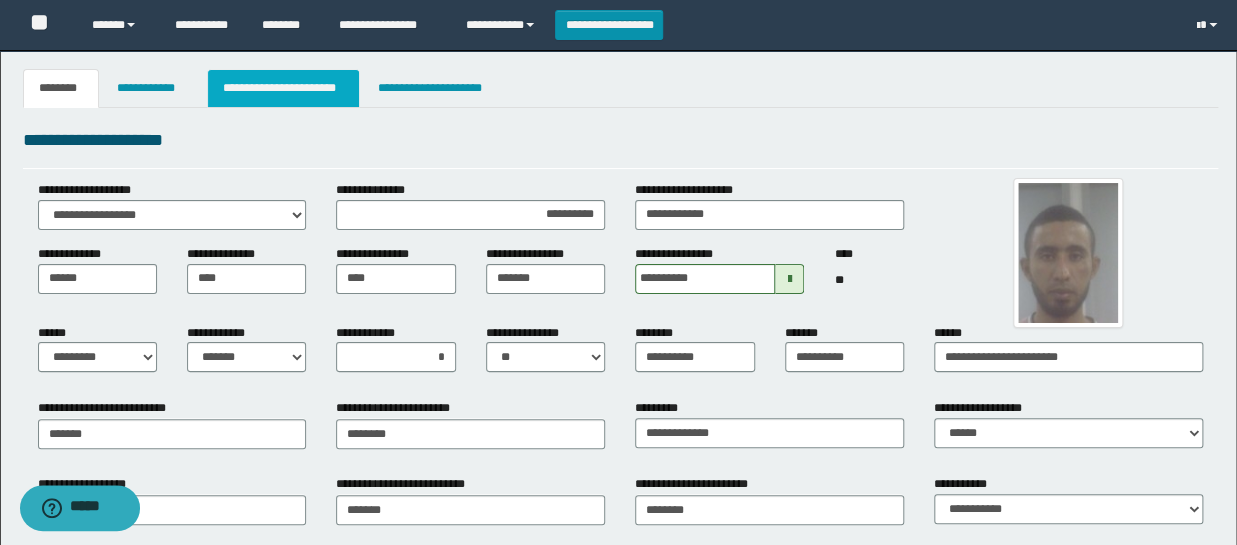 click on "**********" at bounding box center [284, 88] 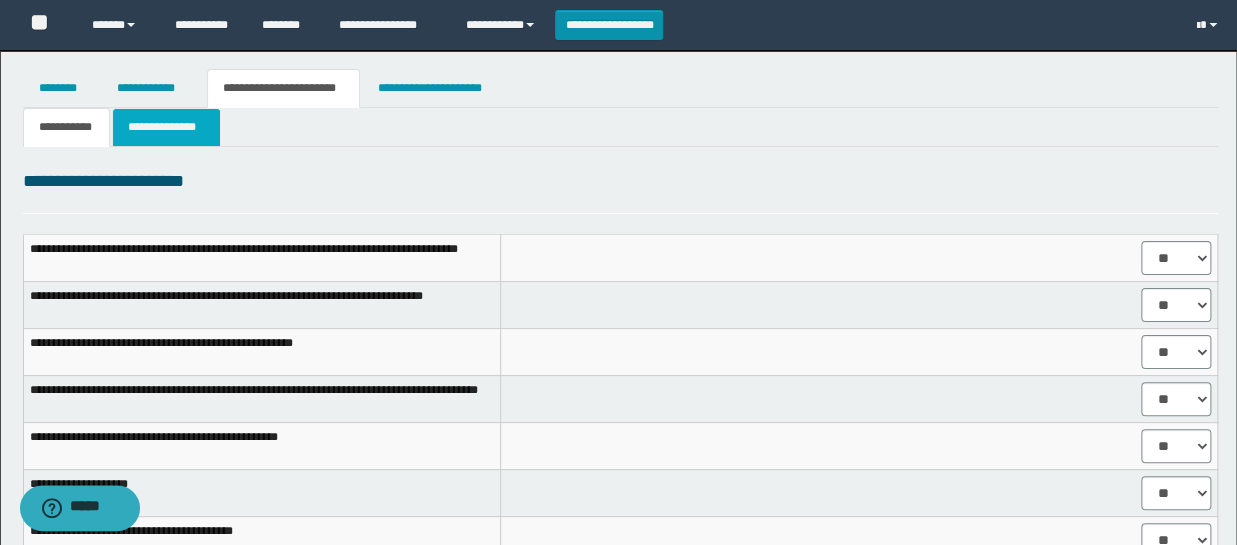 click on "**********" at bounding box center (166, 127) 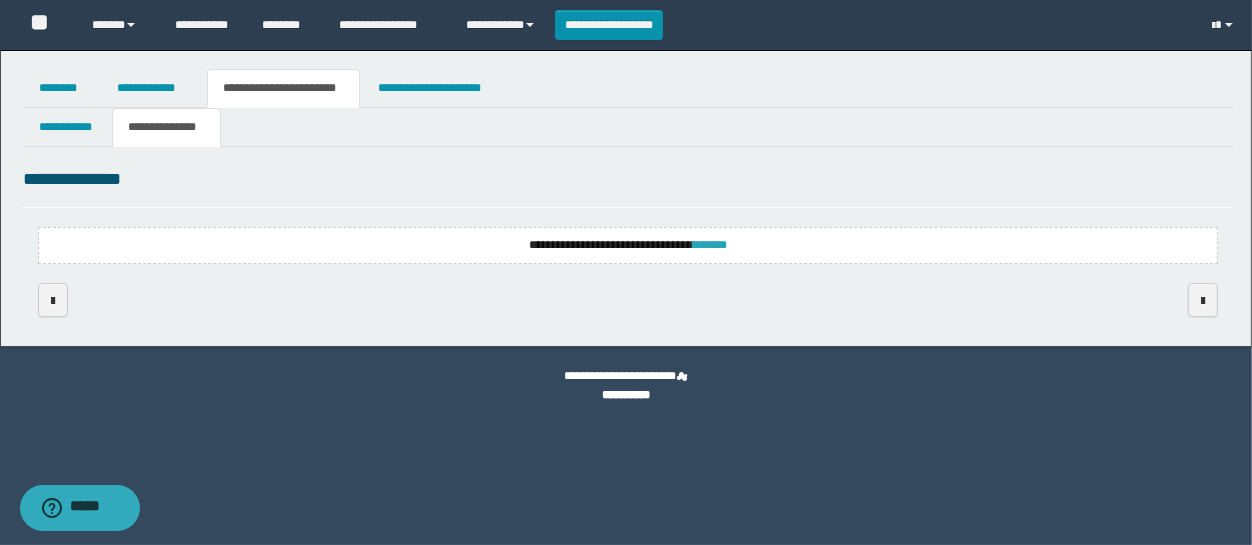 click on "*******" at bounding box center [710, 245] 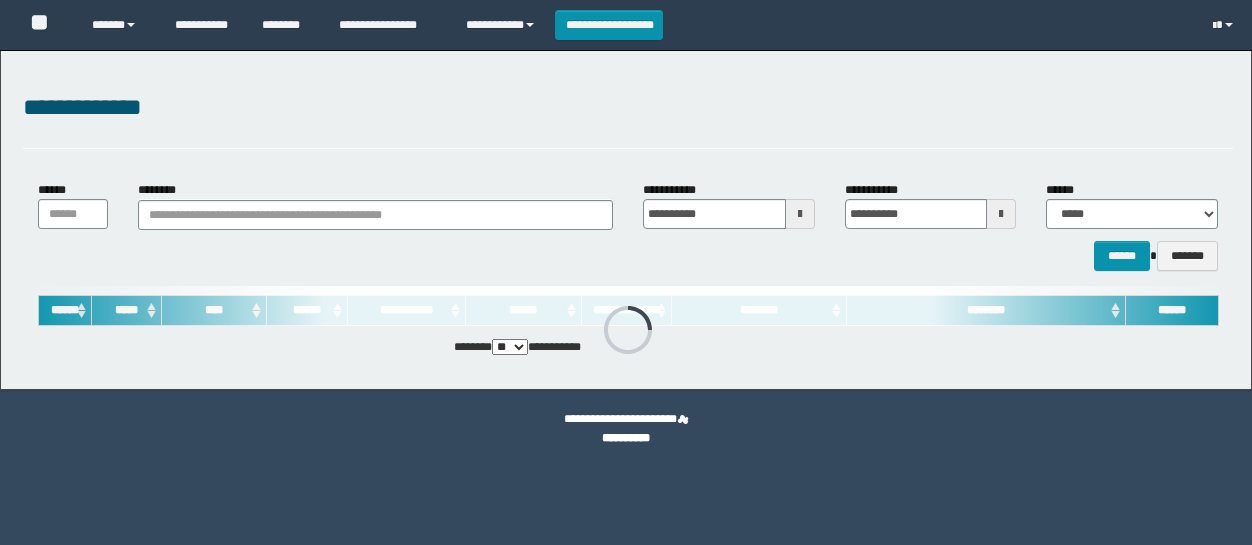 scroll, scrollTop: 0, scrollLeft: 0, axis: both 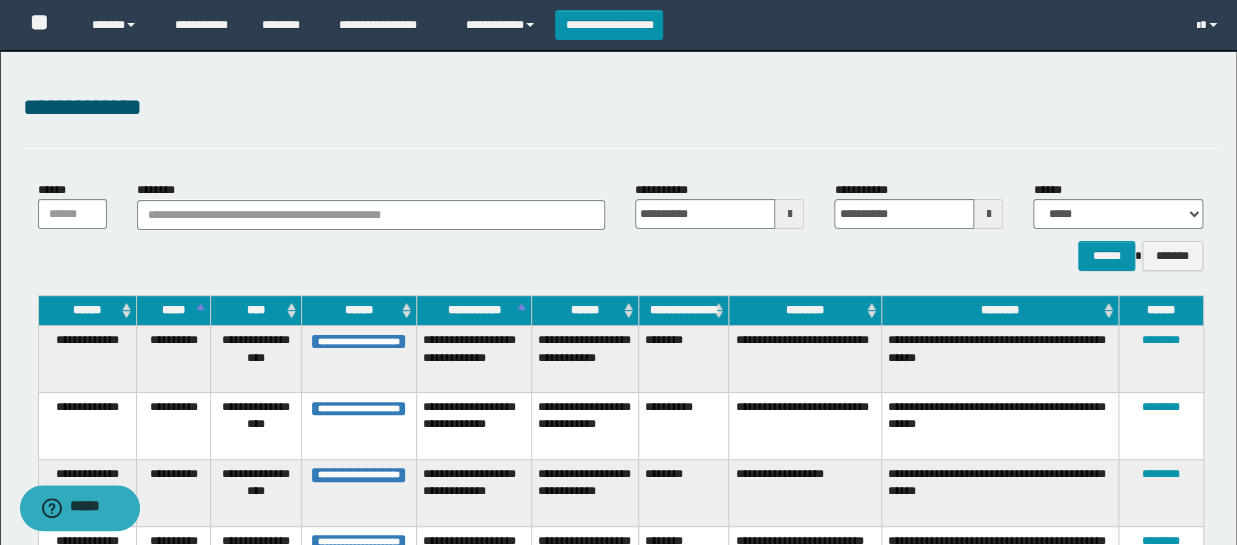 click on "**********" at bounding box center (620, 226) 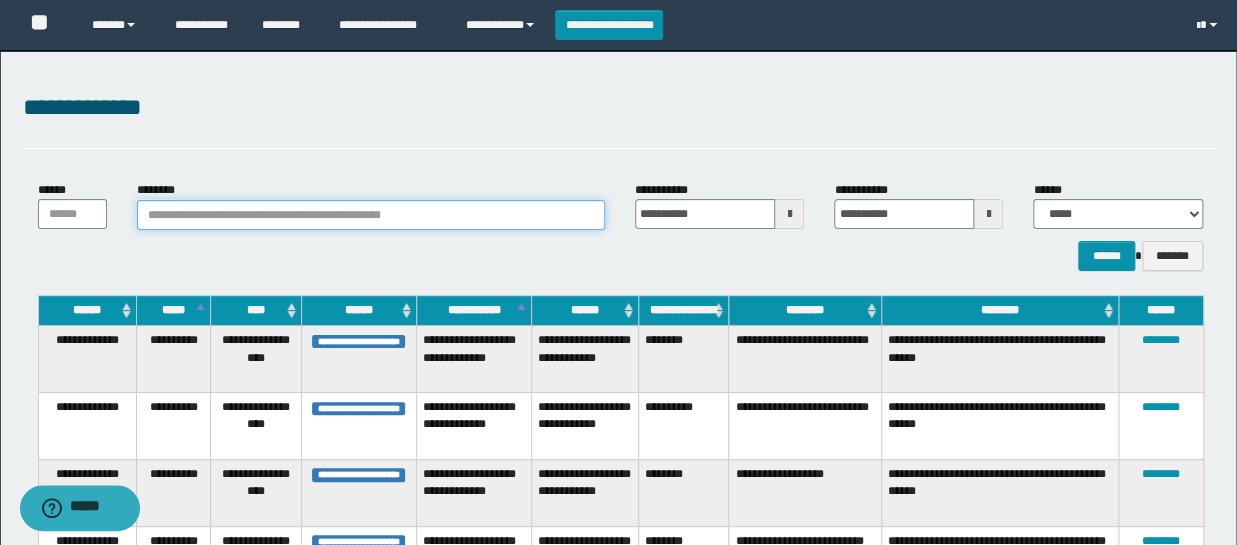 click on "********" at bounding box center [371, 215] 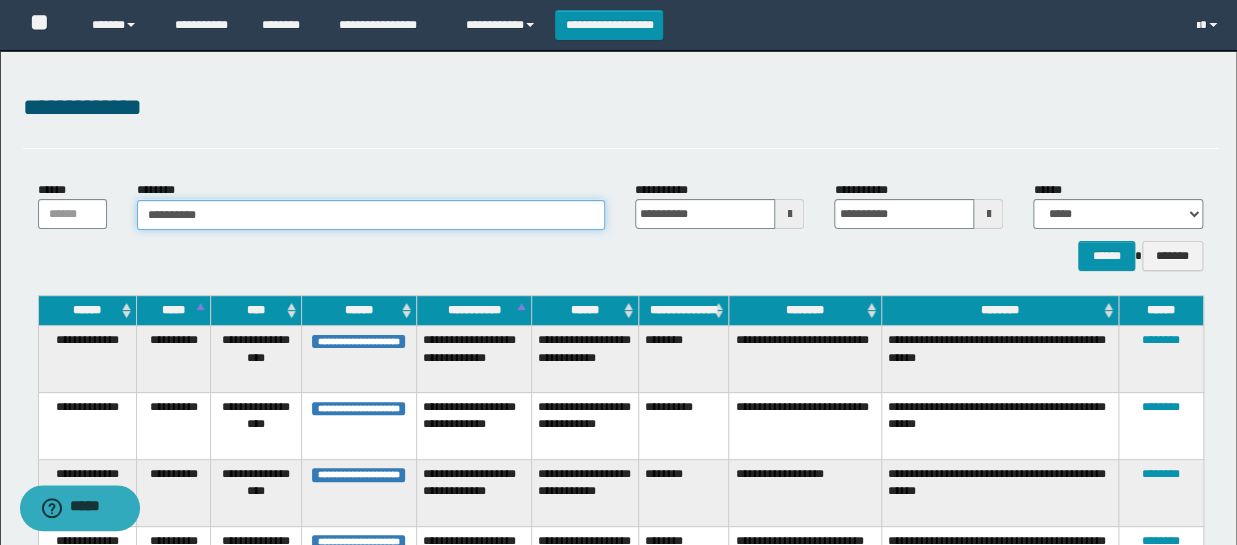type on "**********" 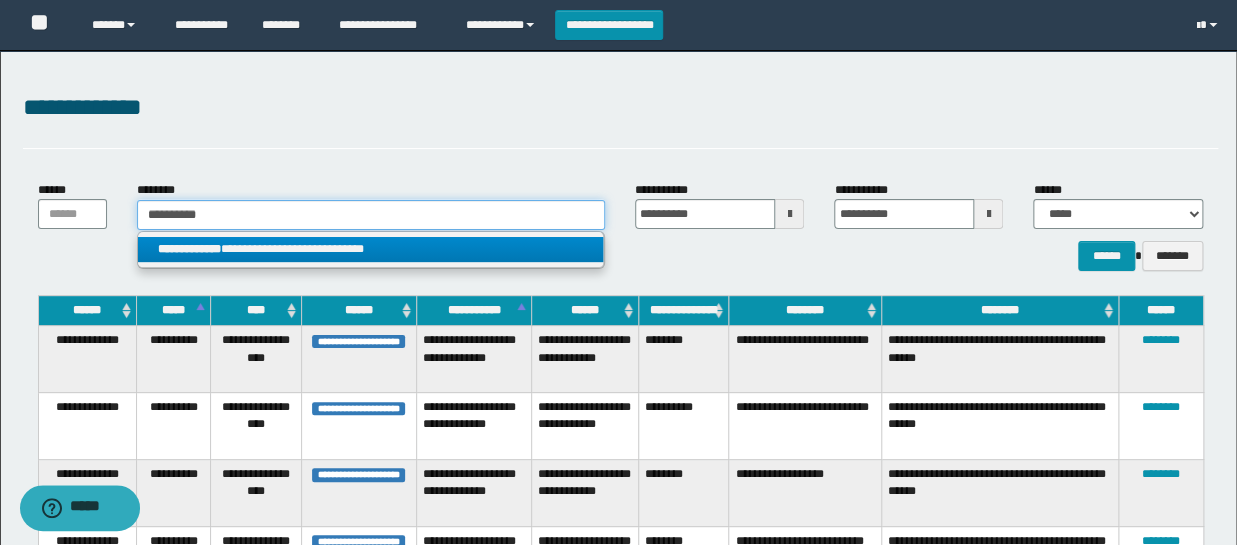 type on "**********" 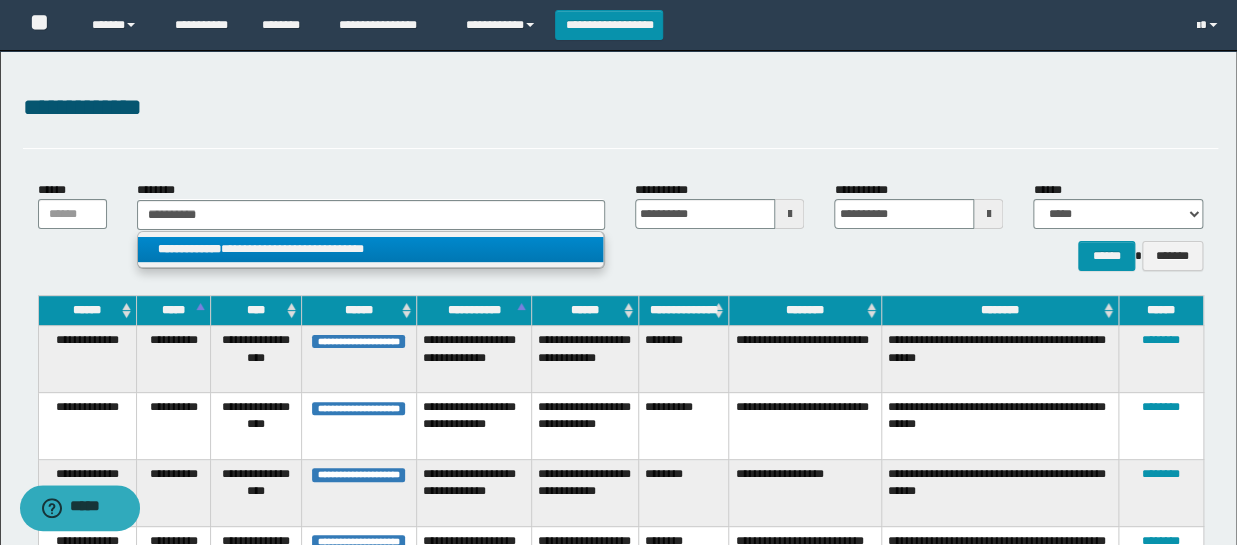 click on "**********" at bounding box center [370, 249] 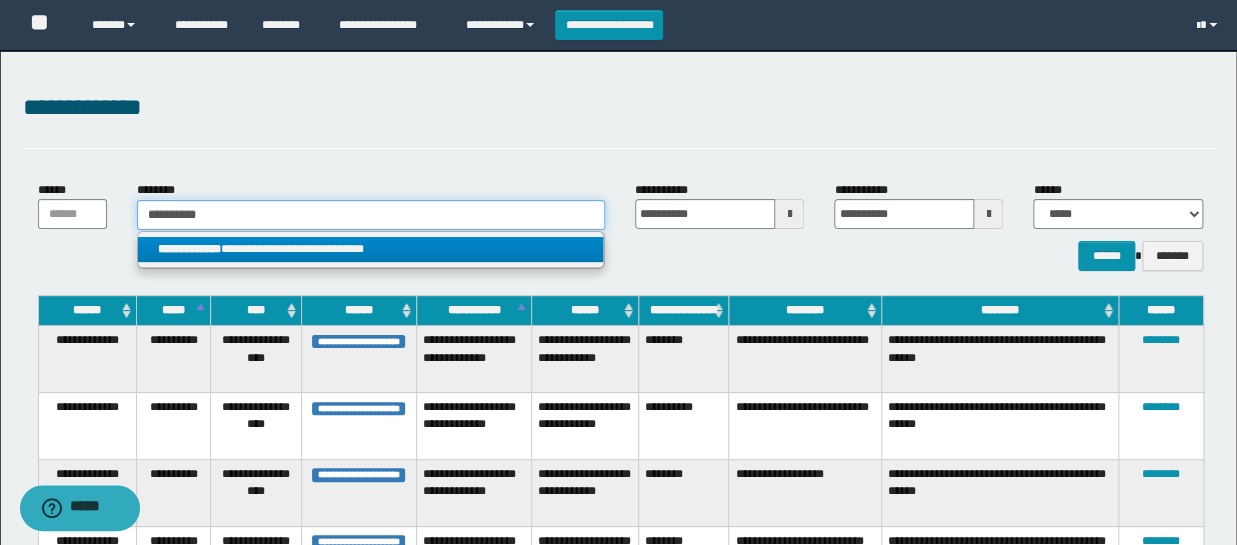 type 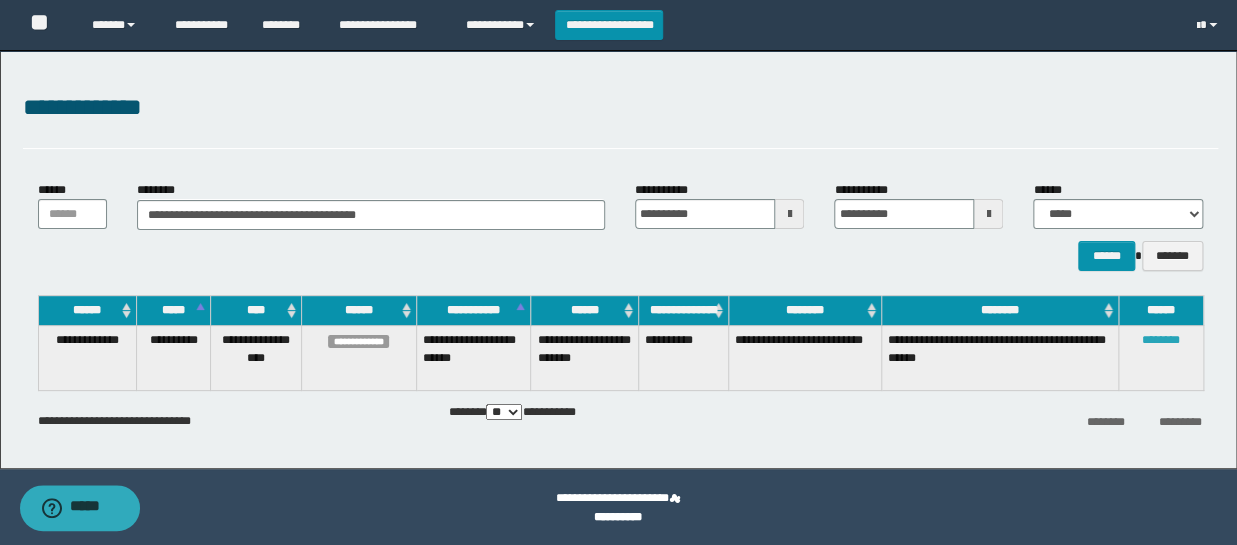 click on "********" at bounding box center [1161, 340] 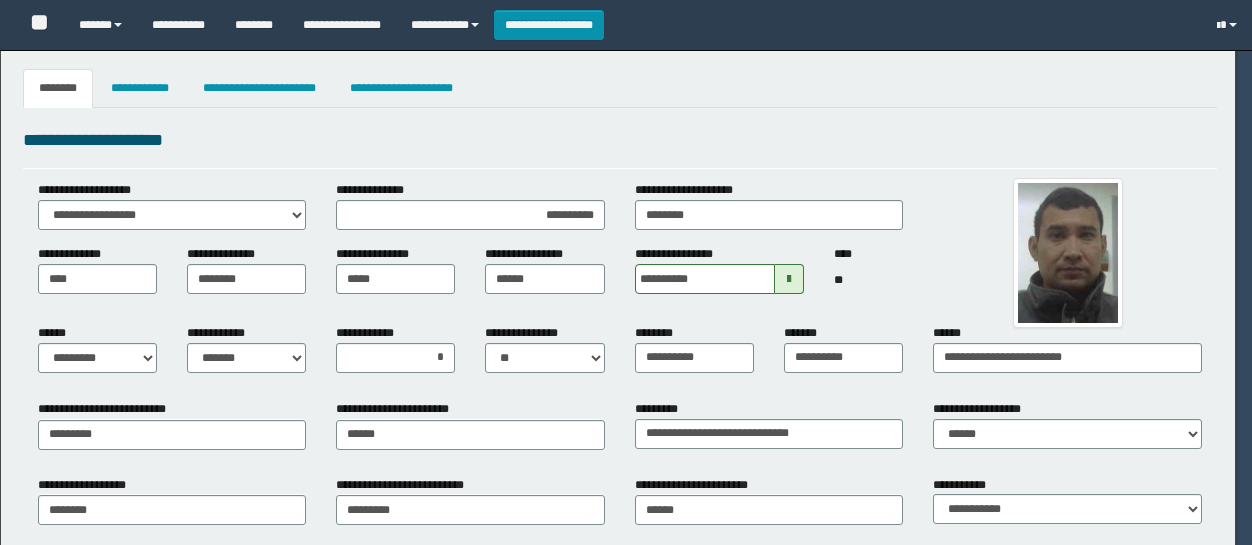 select on "*" 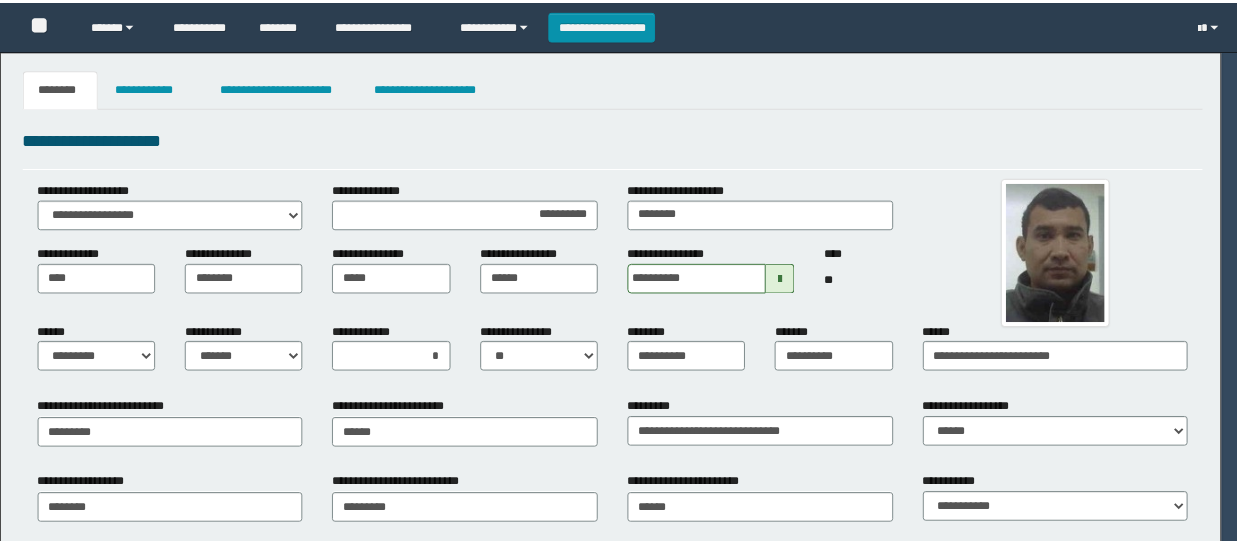 scroll, scrollTop: 0, scrollLeft: 0, axis: both 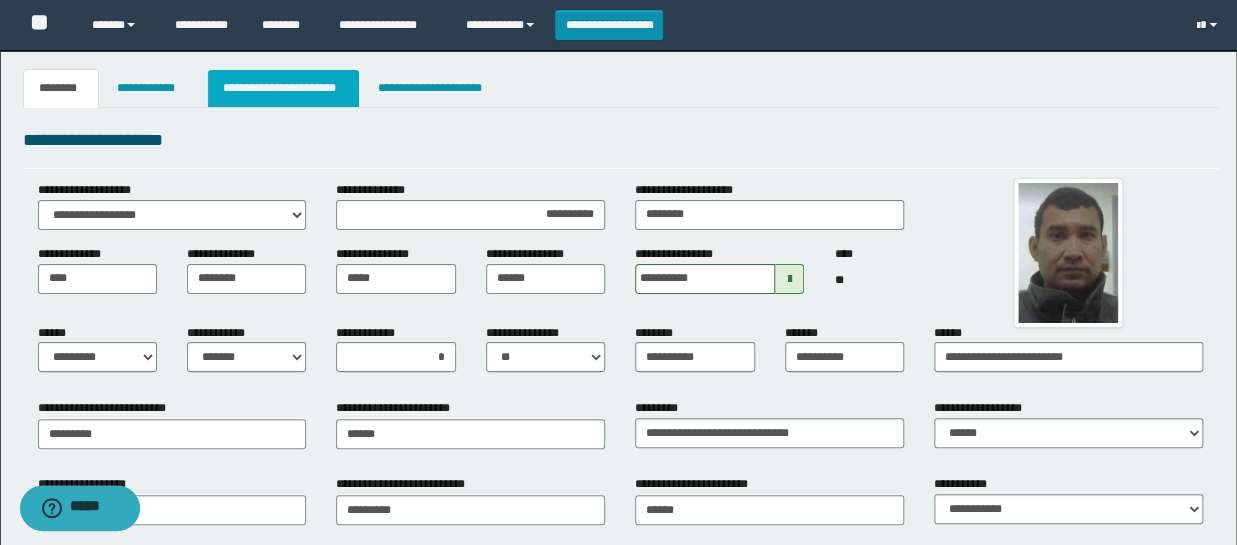 click on "**********" at bounding box center (284, 88) 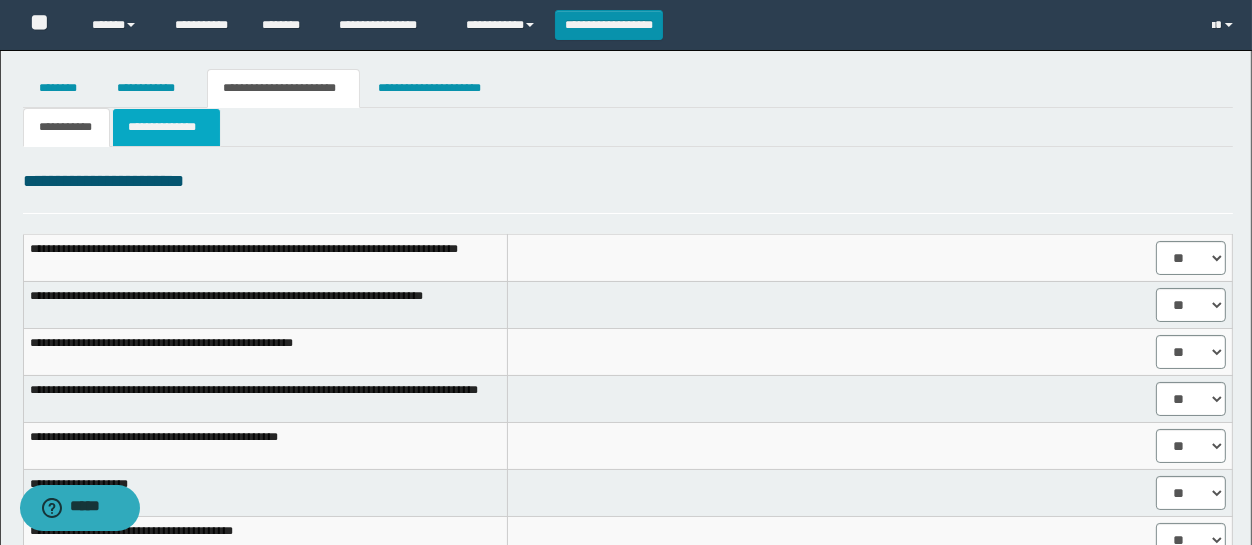 click on "**********" at bounding box center [166, 127] 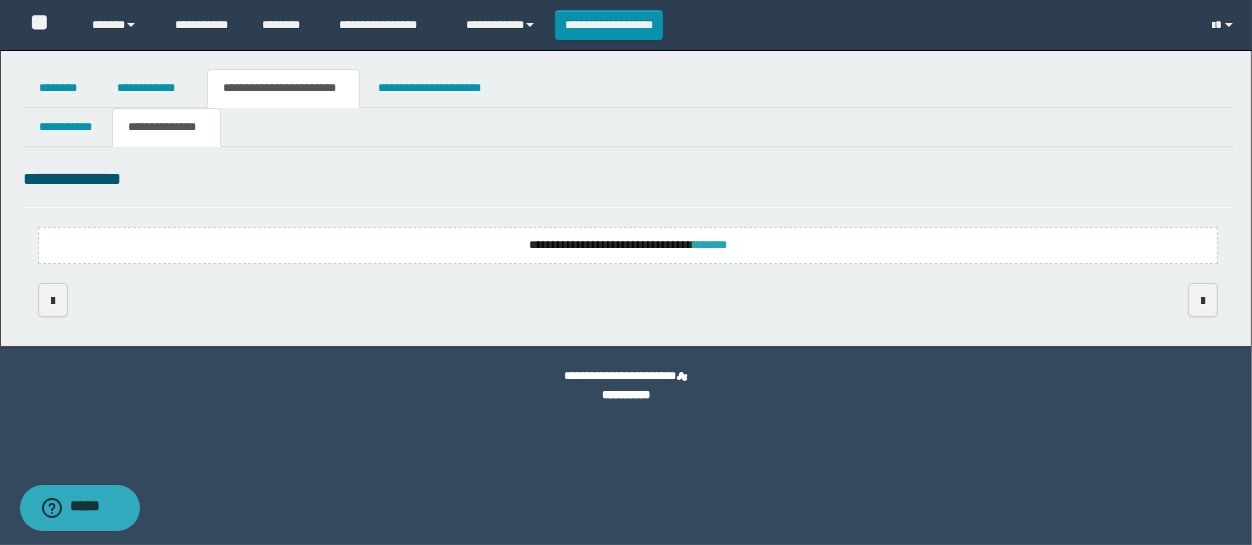 click on "*******" at bounding box center (710, 245) 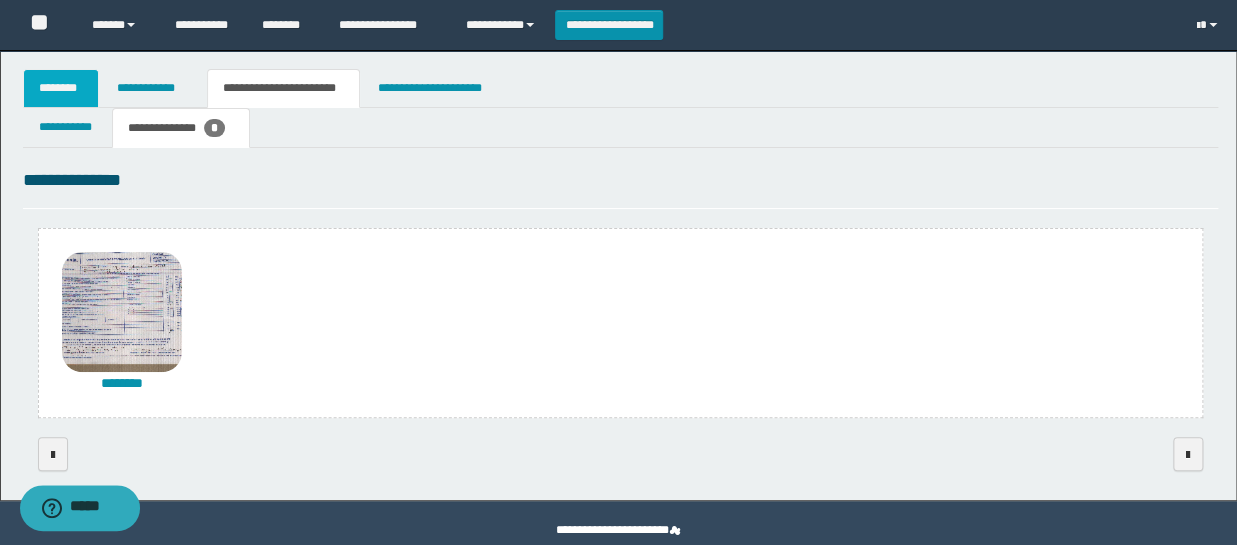click on "********" at bounding box center [61, 88] 